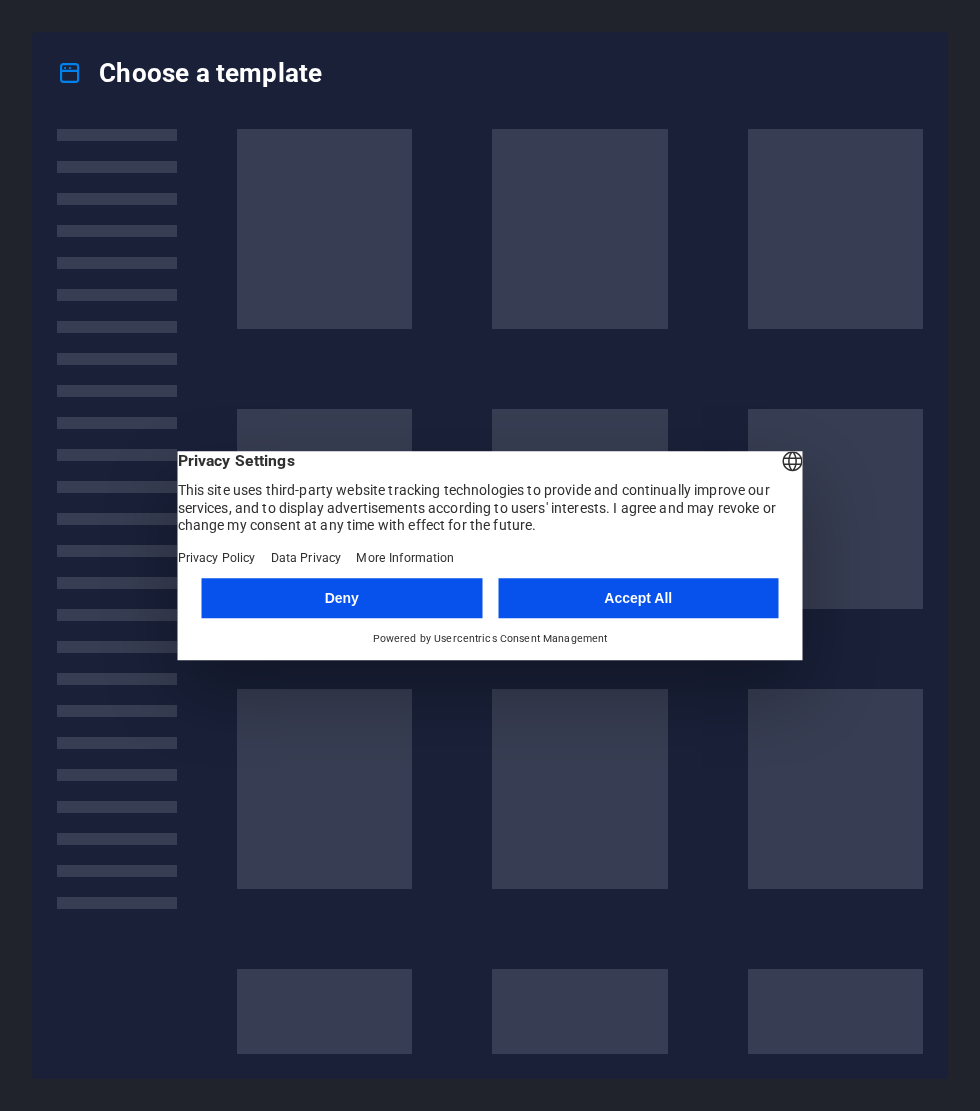 scroll, scrollTop: 0, scrollLeft: 0, axis: both 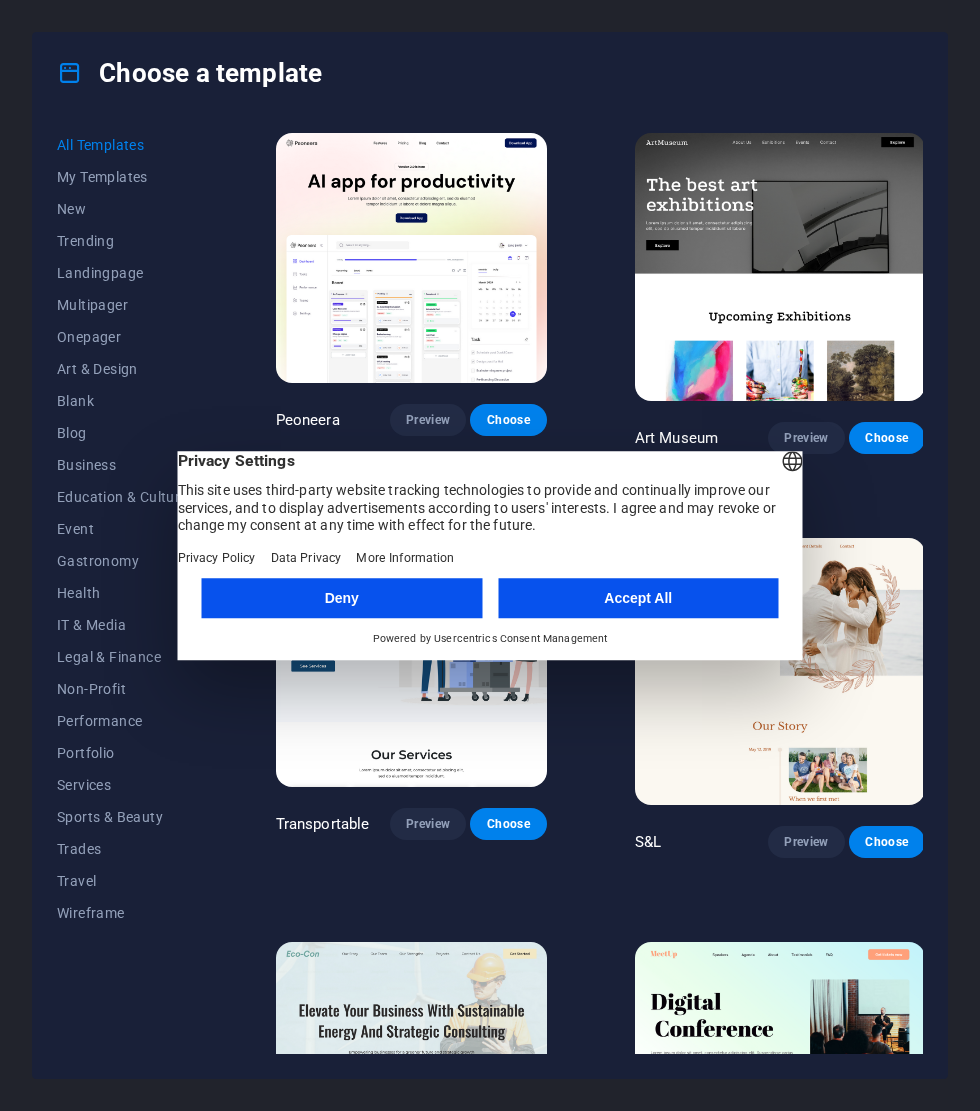 click on "Accept All" at bounding box center (638, 598) 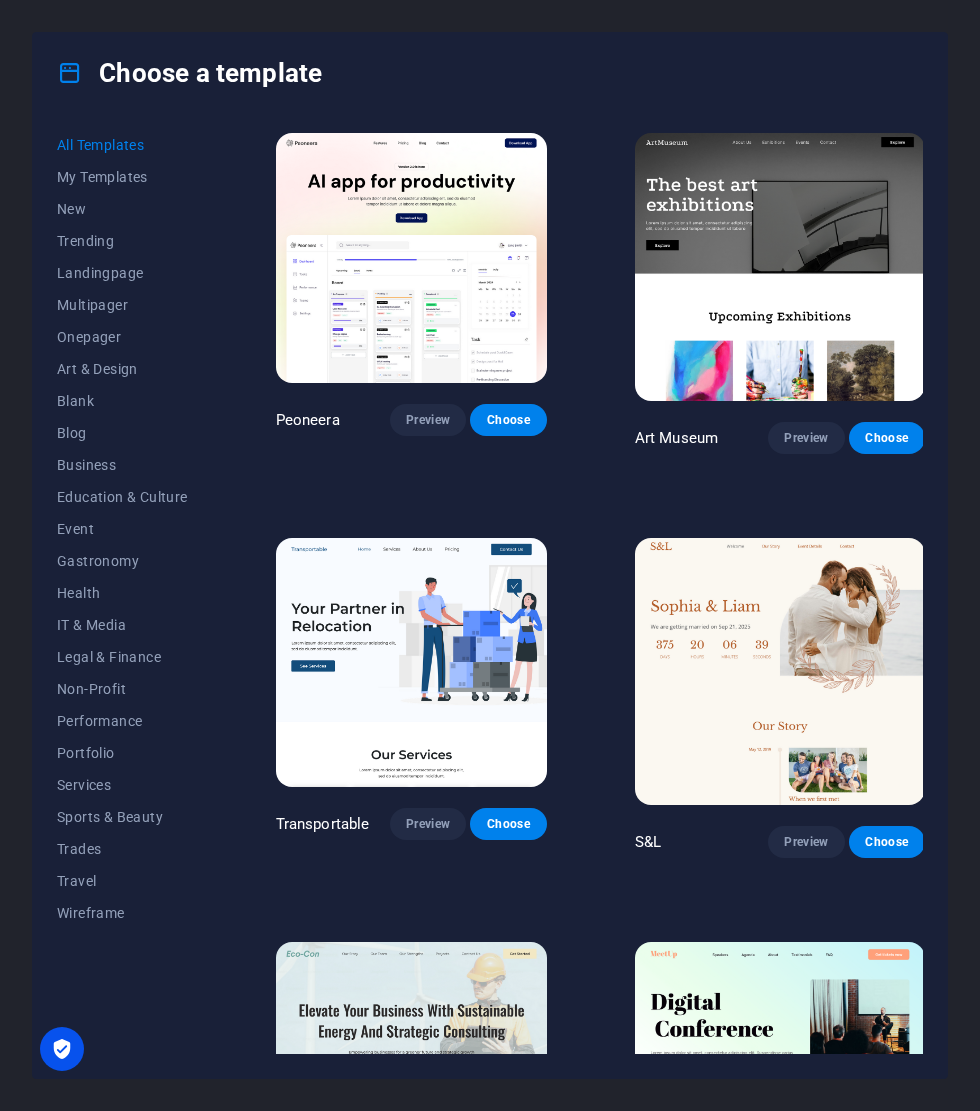 click on "Business" at bounding box center [122, 465] 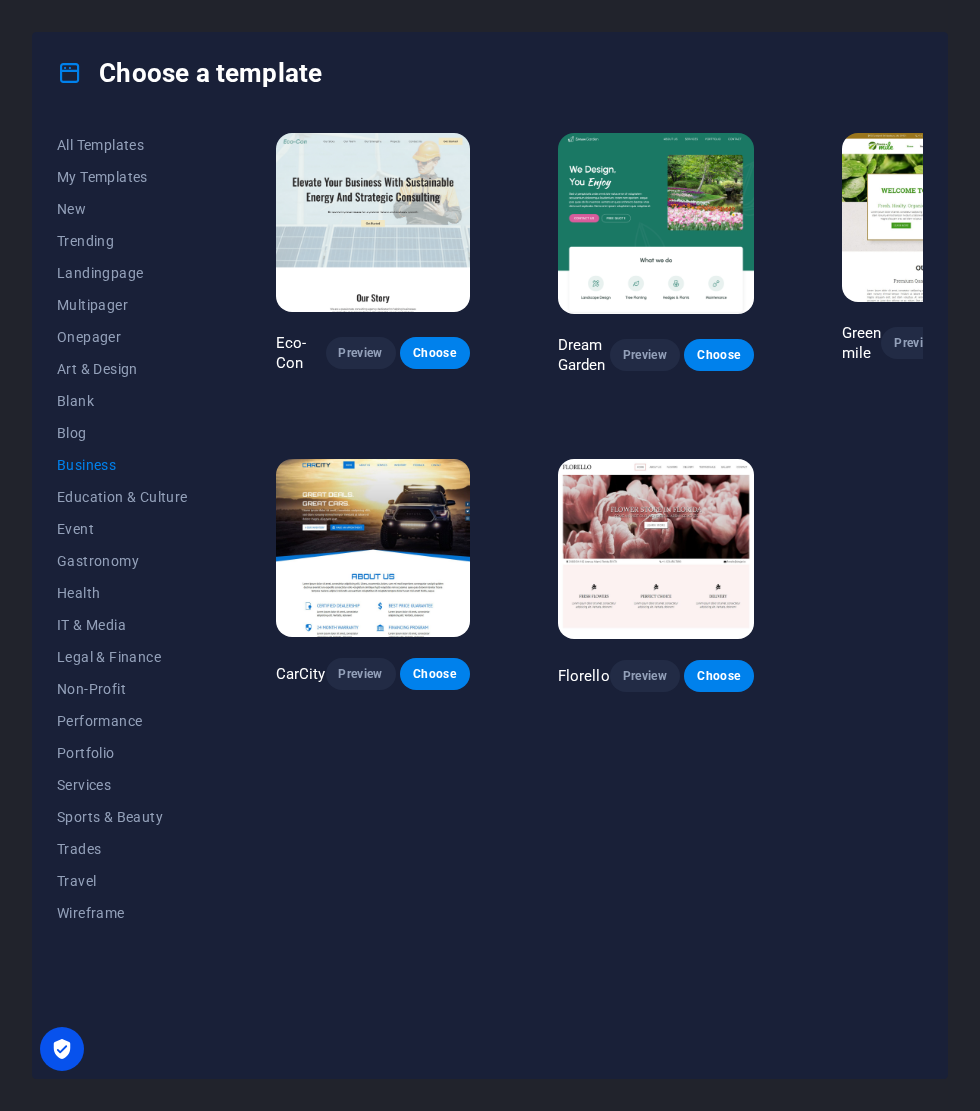click on "Services" at bounding box center [122, 785] 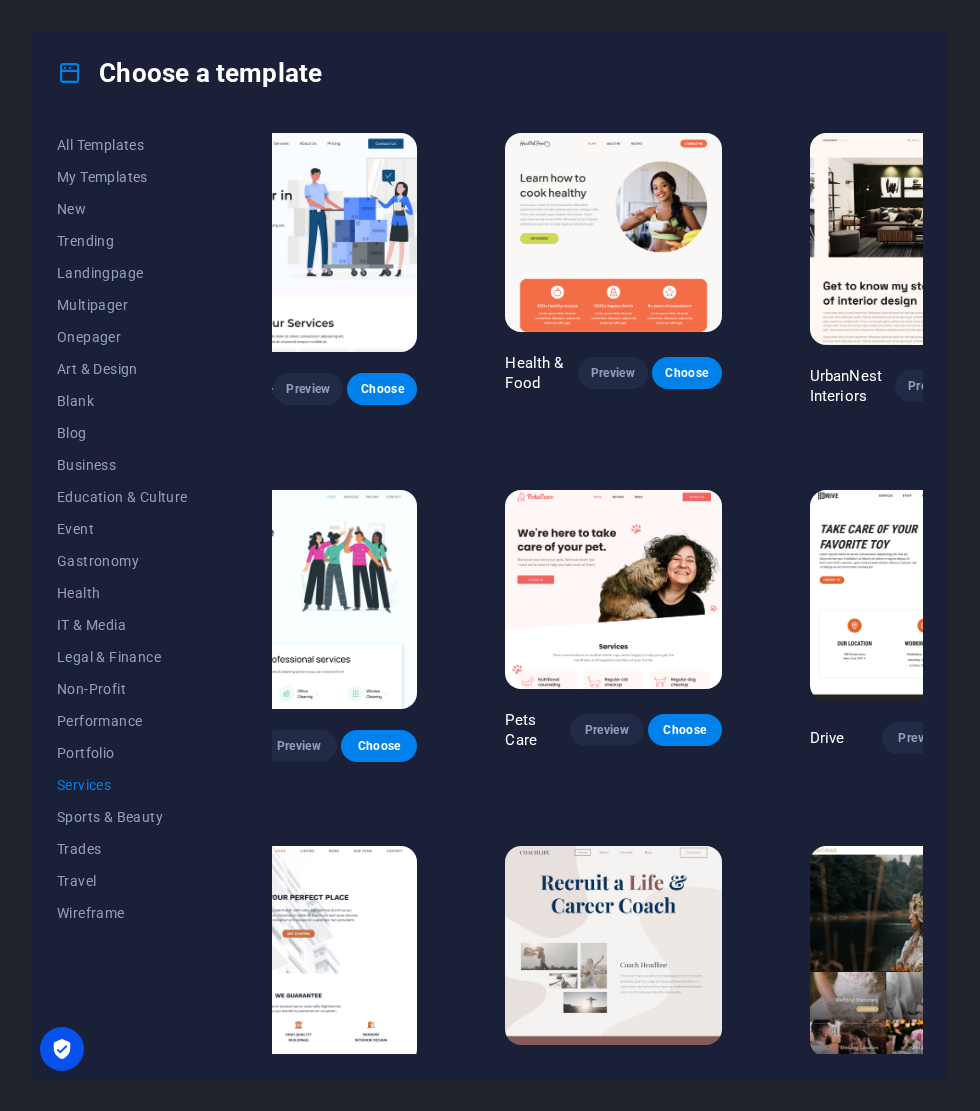 scroll, scrollTop: 0, scrollLeft: 95, axis: horizontal 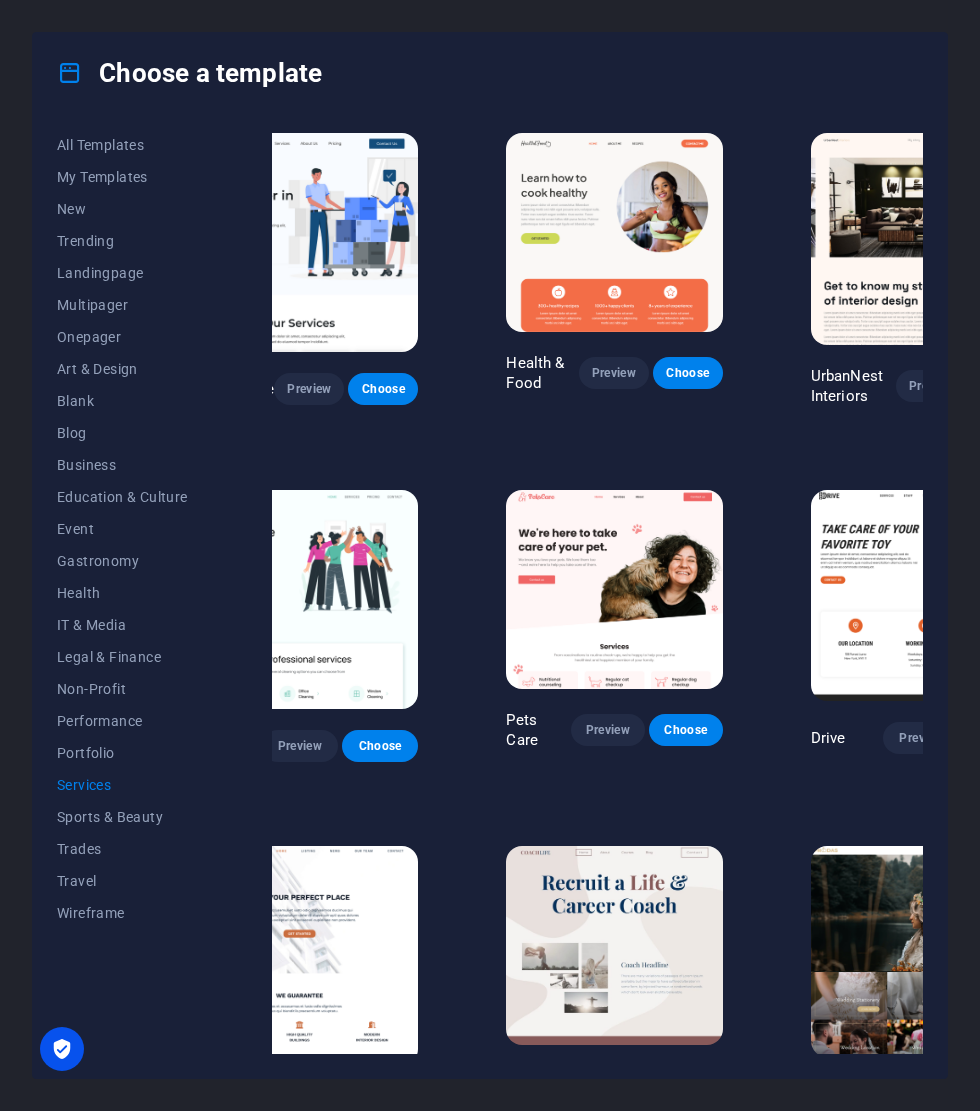 click on "Blank" at bounding box center (122, 401) 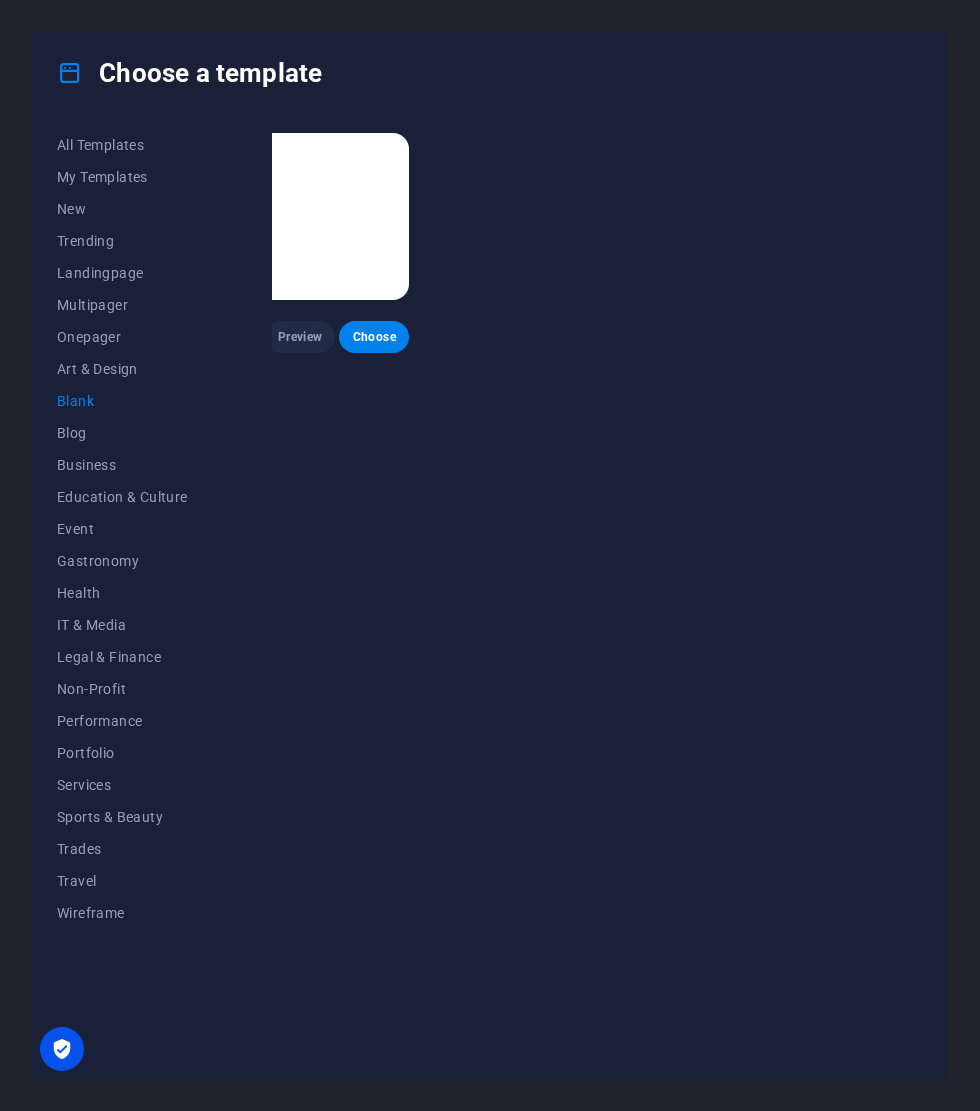 click on "Choose" at bounding box center [374, 337] 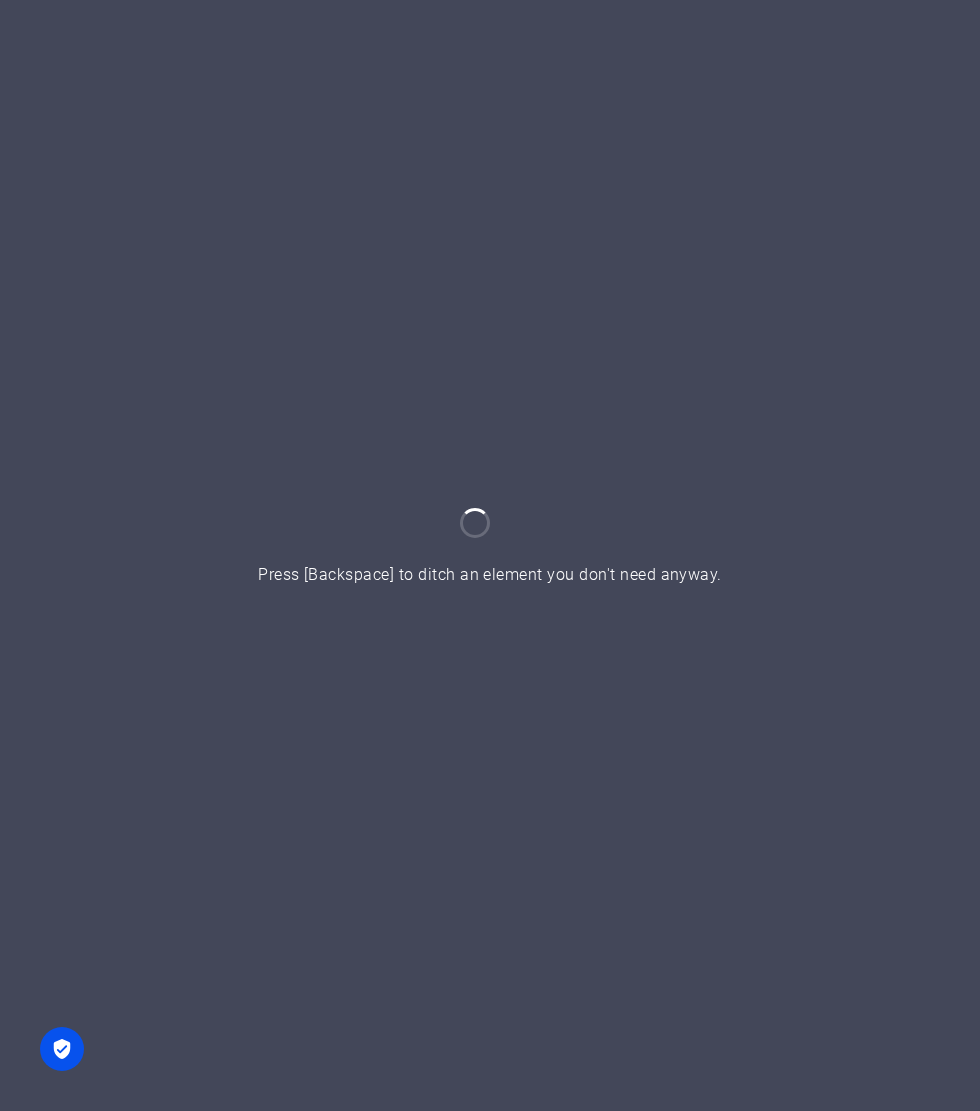 scroll, scrollTop: 0, scrollLeft: 0, axis: both 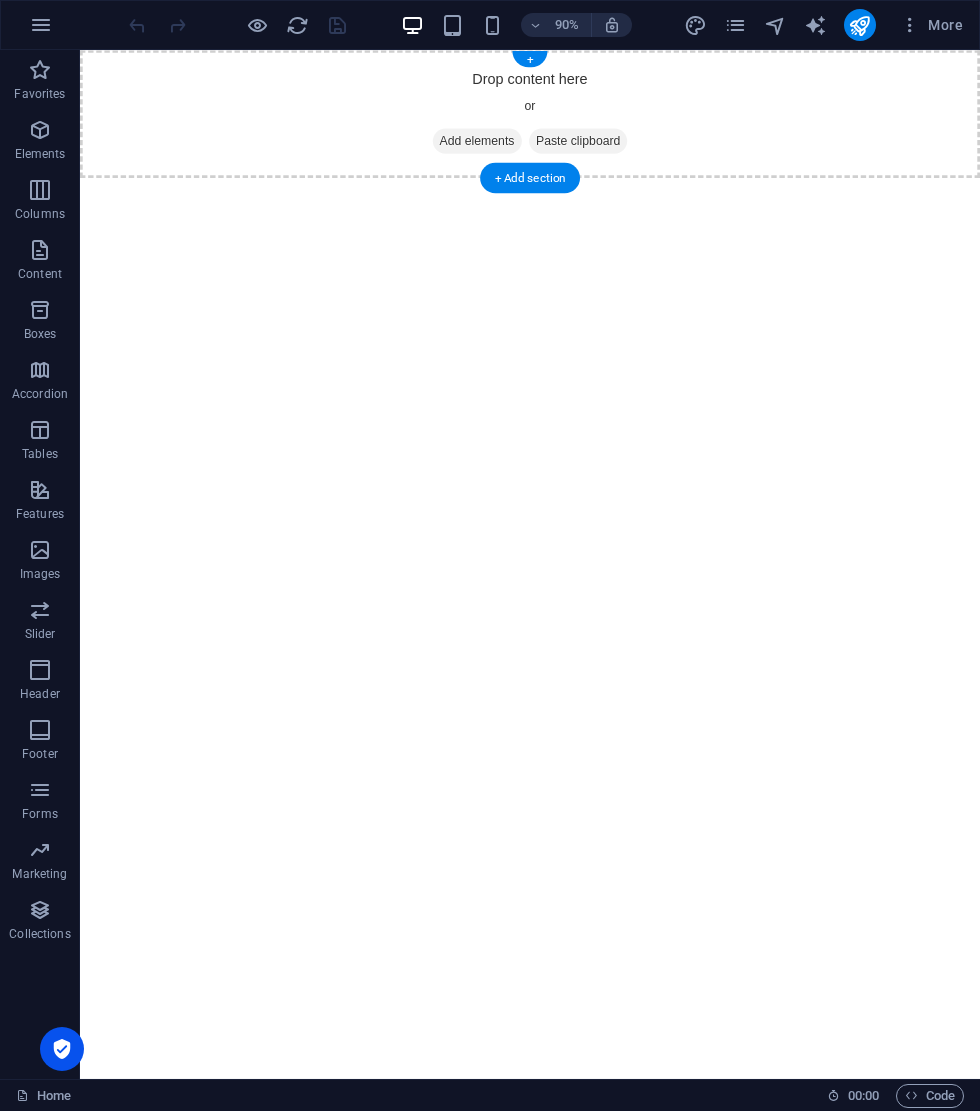 click on "Add elements" at bounding box center (521, 151) 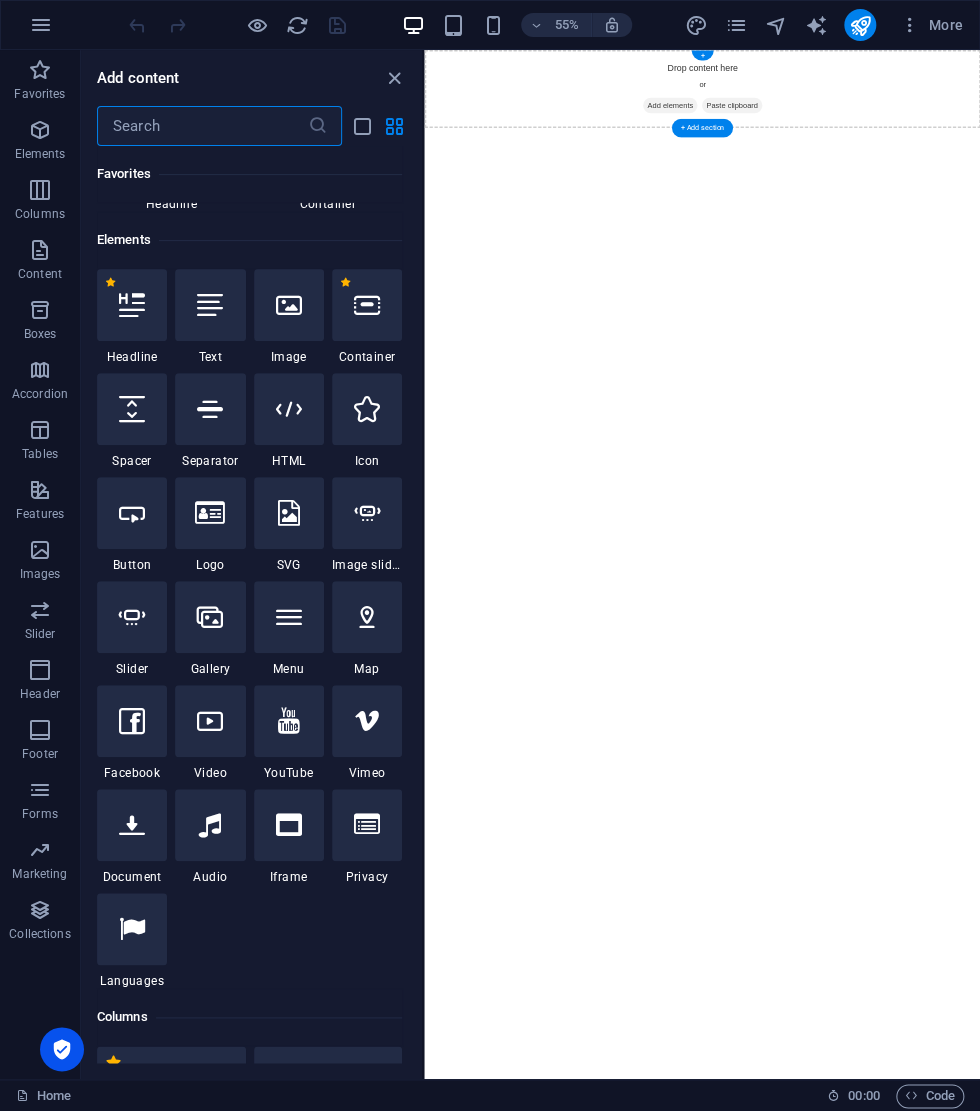 scroll, scrollTop: 153, scrollLeft: 0, axis: vertical 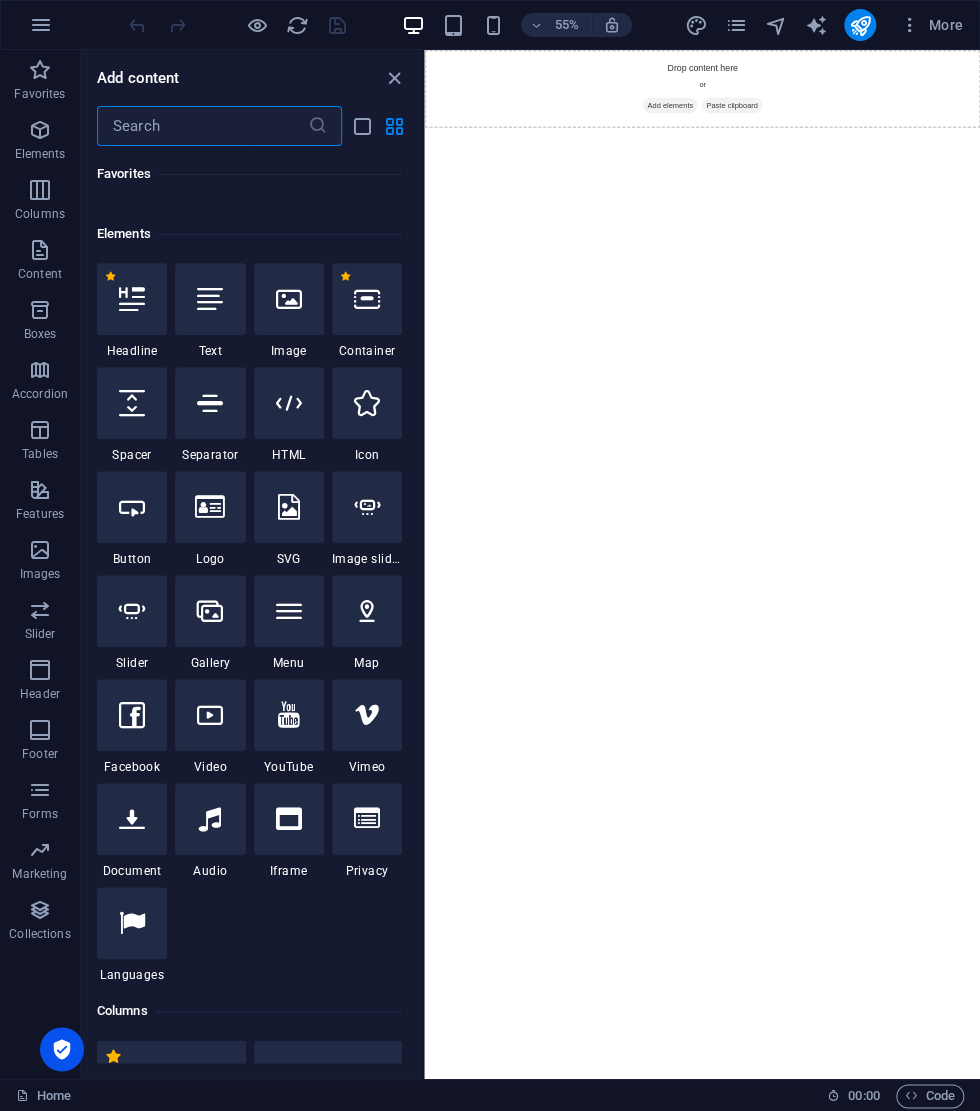 click at bounding box center (289, 299) 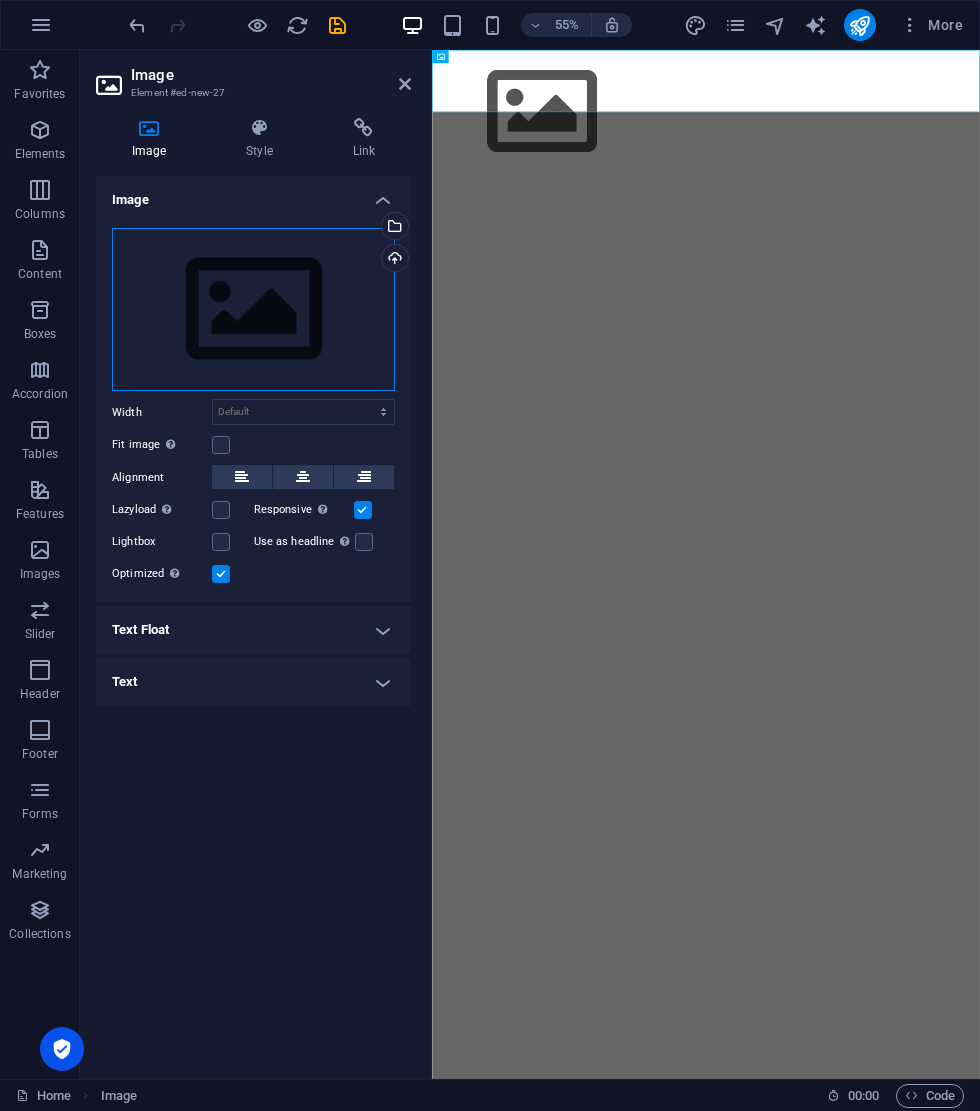 click on "Drag files here, click to choose files or select files from Files or our free stock photos & videos" at bounding box center (253, 310) 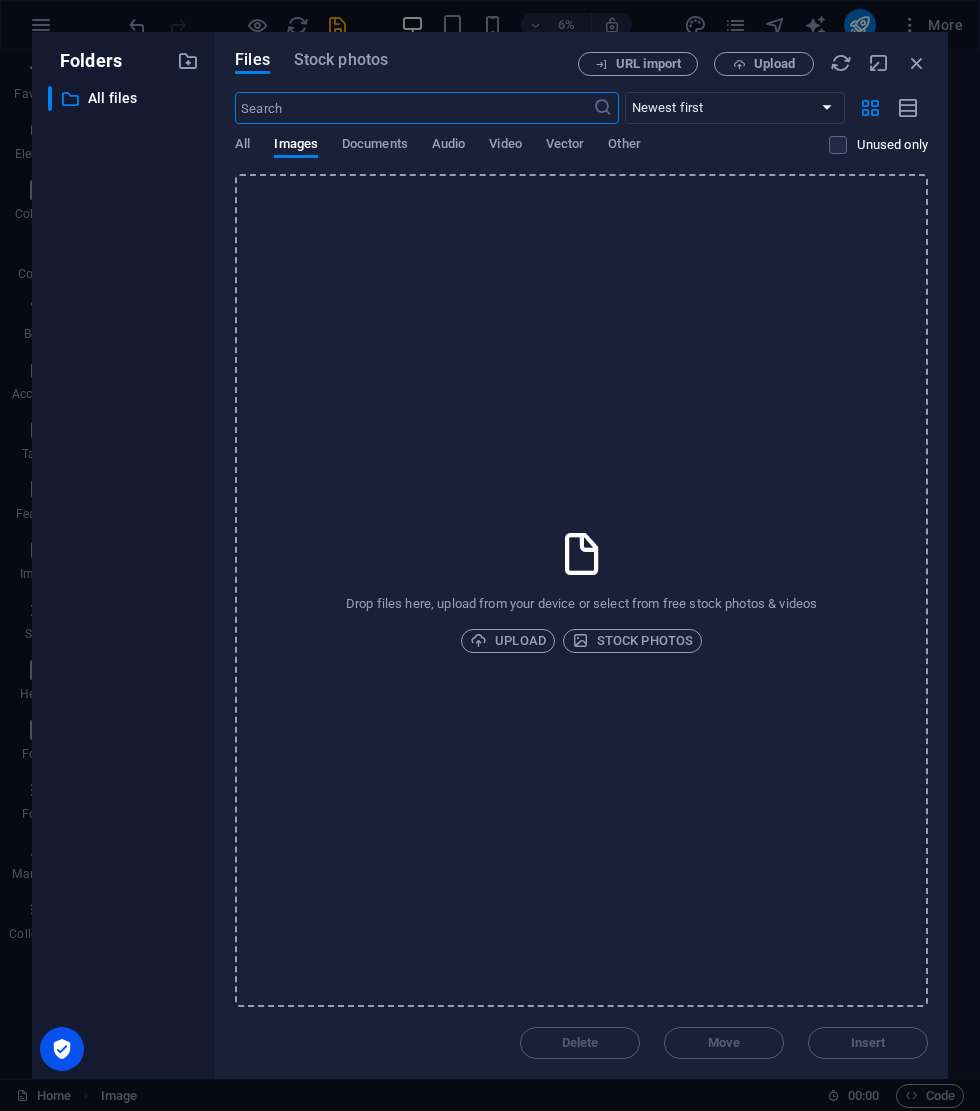 click on "Stock photos" at bounding box center (632, 641) 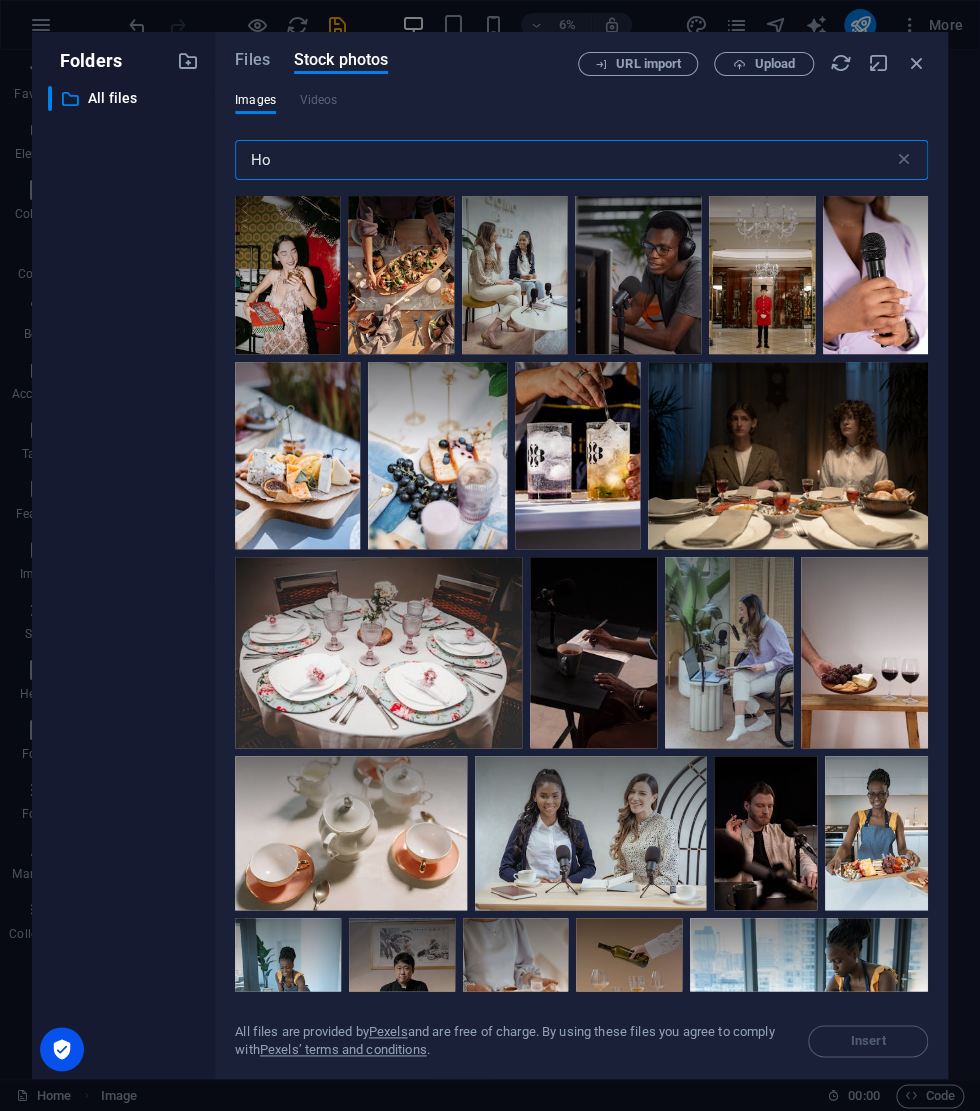 type on "H" 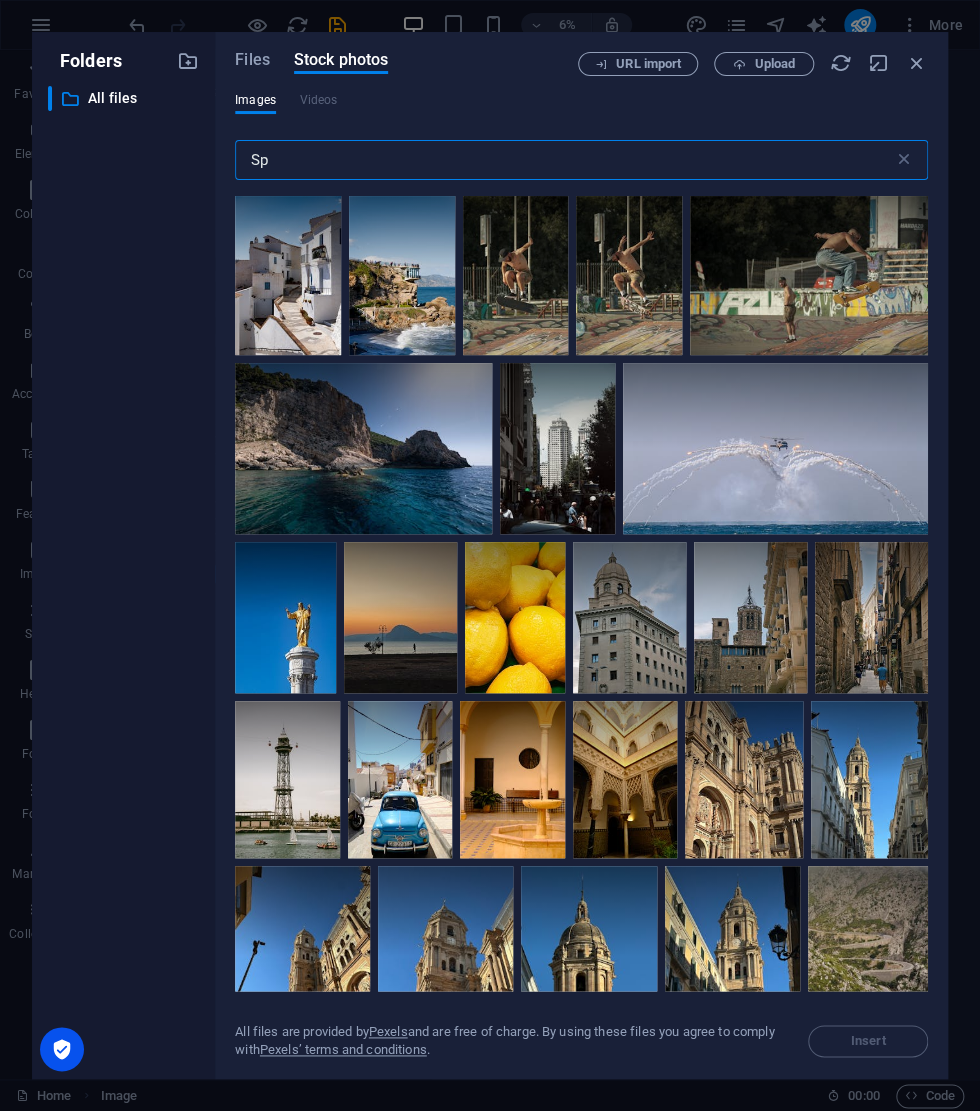 type on "S" 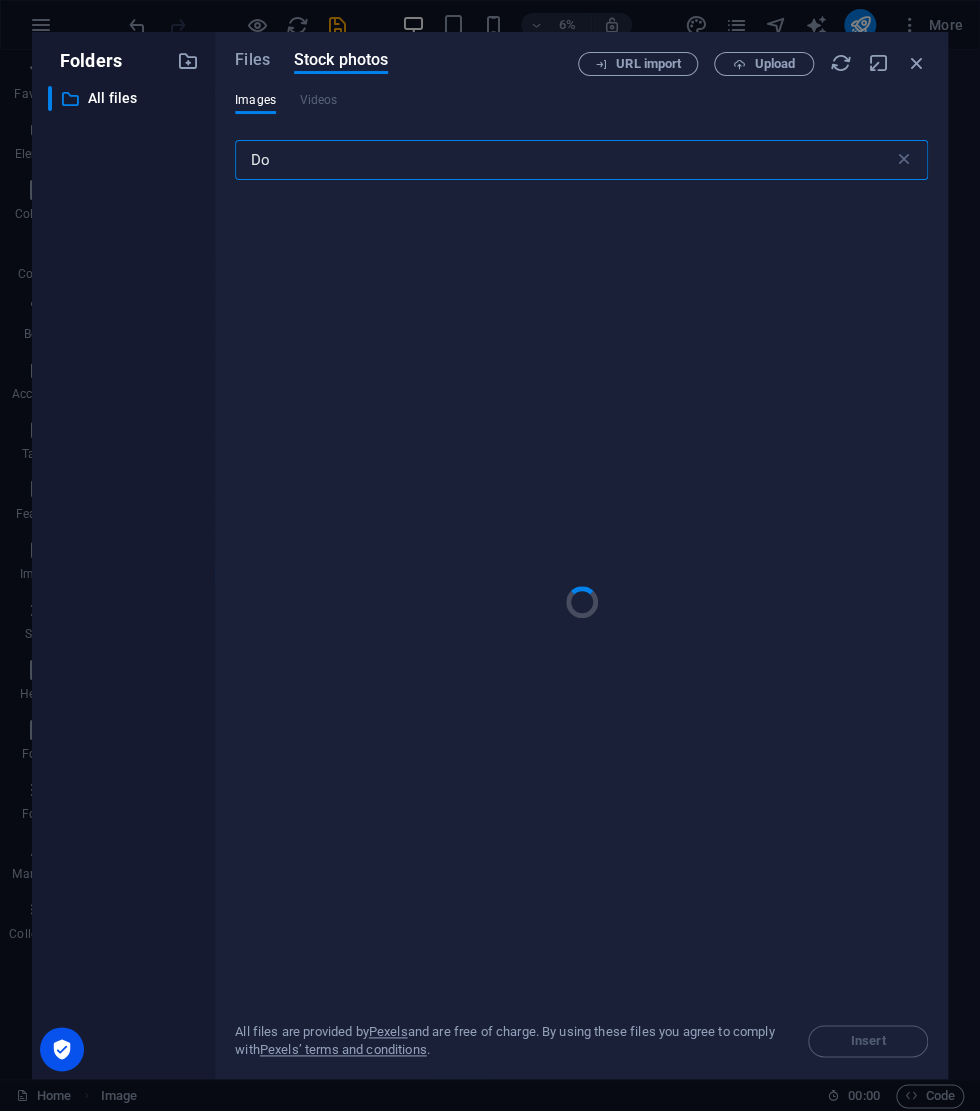 type on "D" 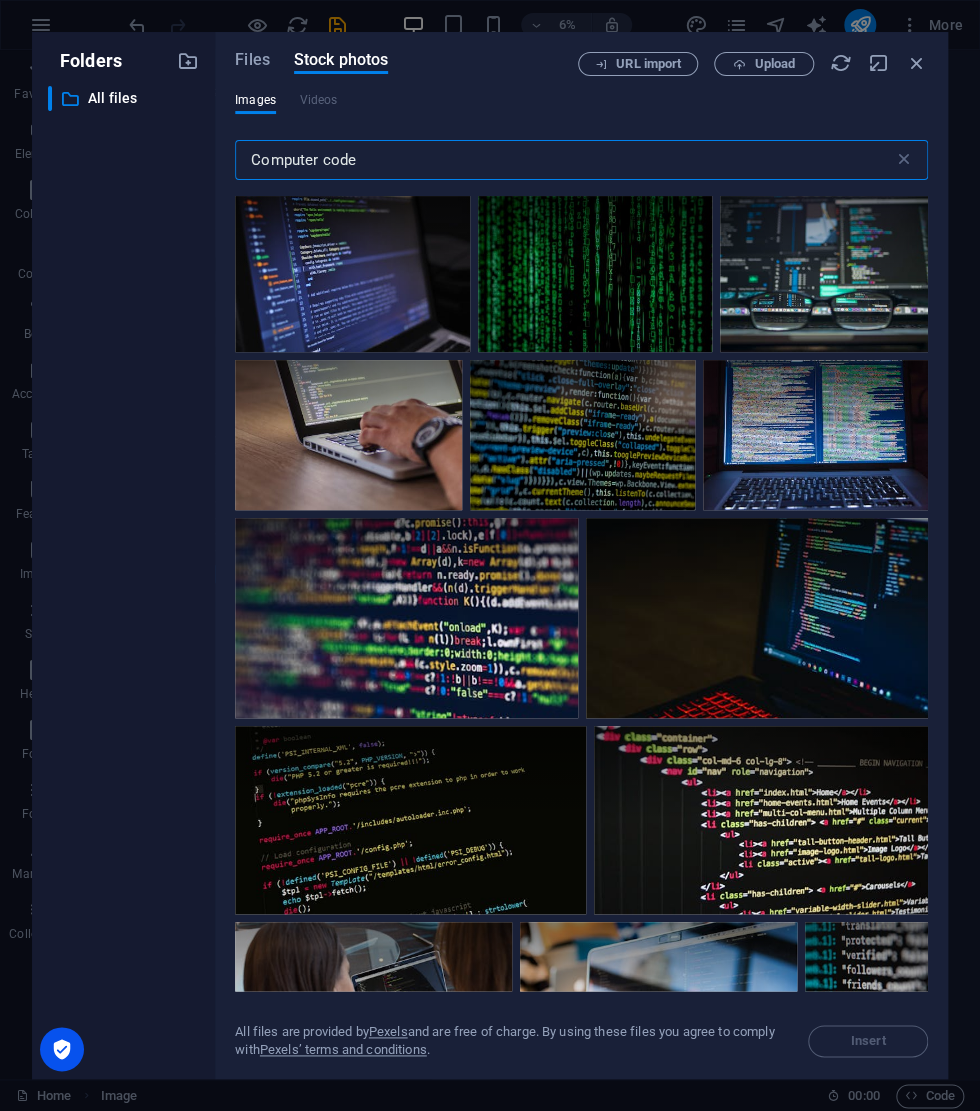 type on "Computer code" 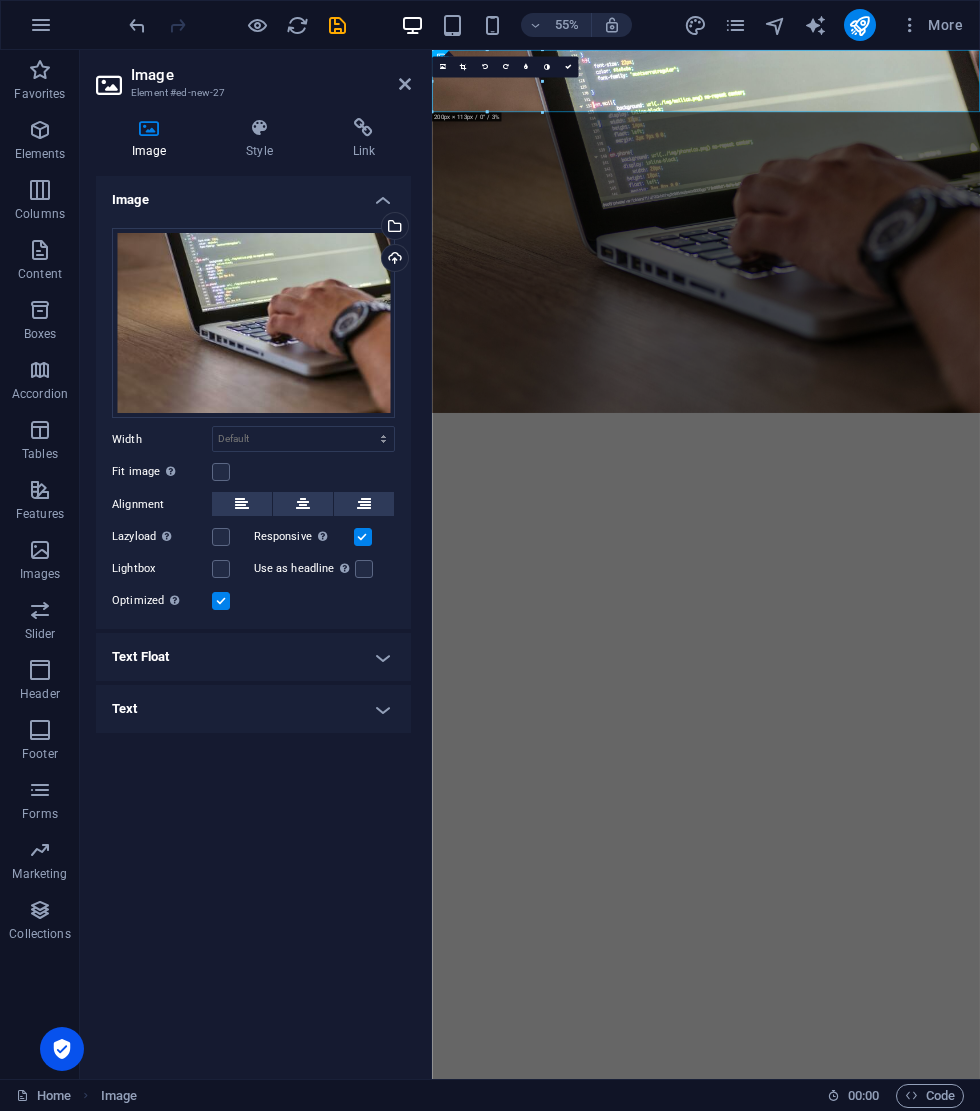 click at bounding box center [930, 380] 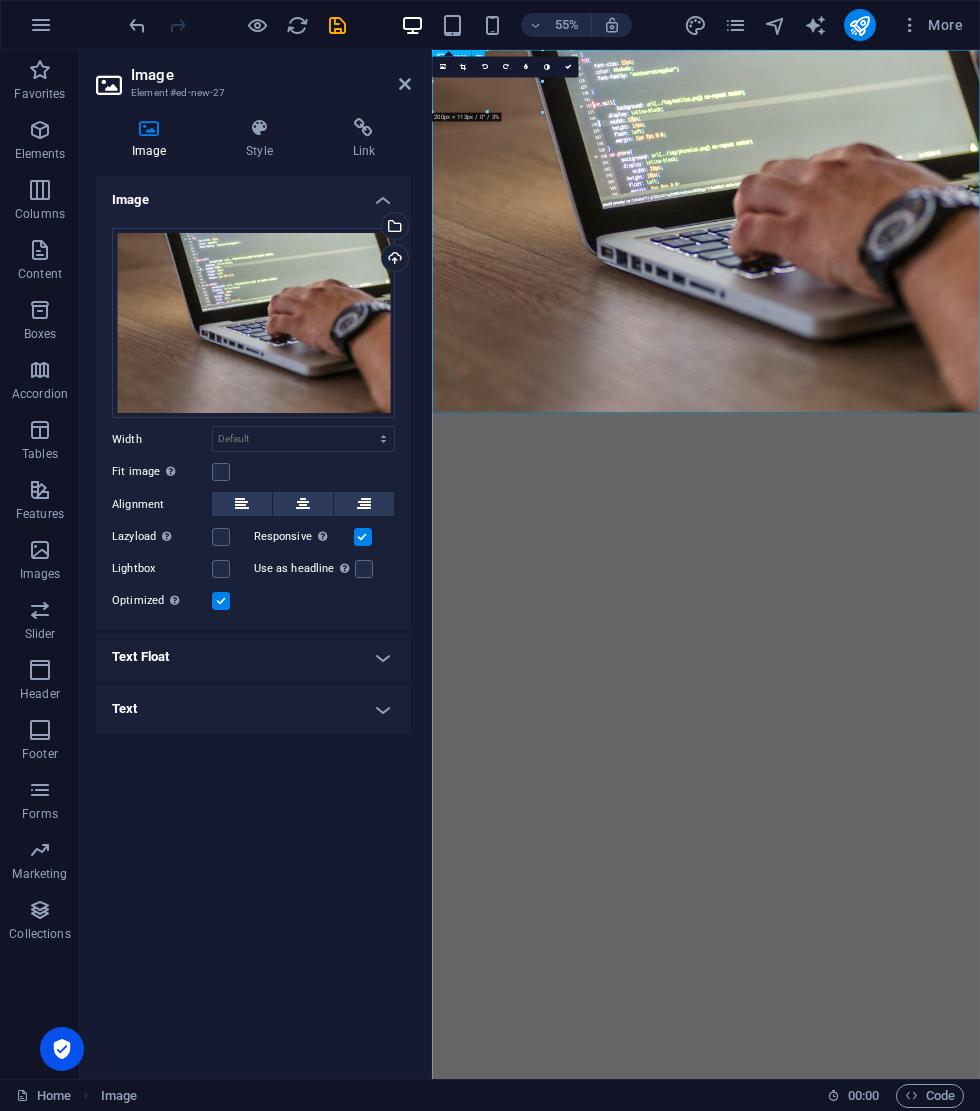 click on "Forms" at bounding box center (40, 802) 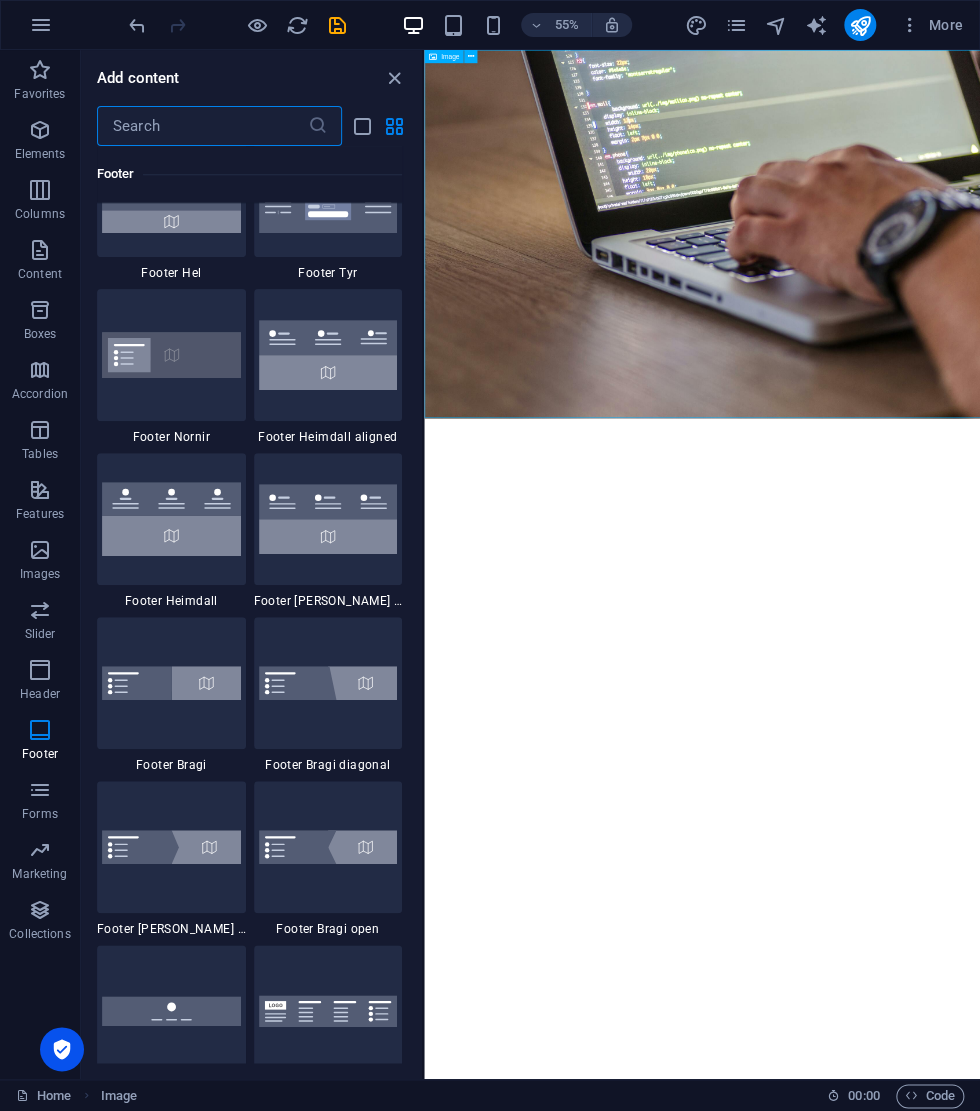 scroll, scrollTop: 13151, scrollLeft: 0, axis: vertical 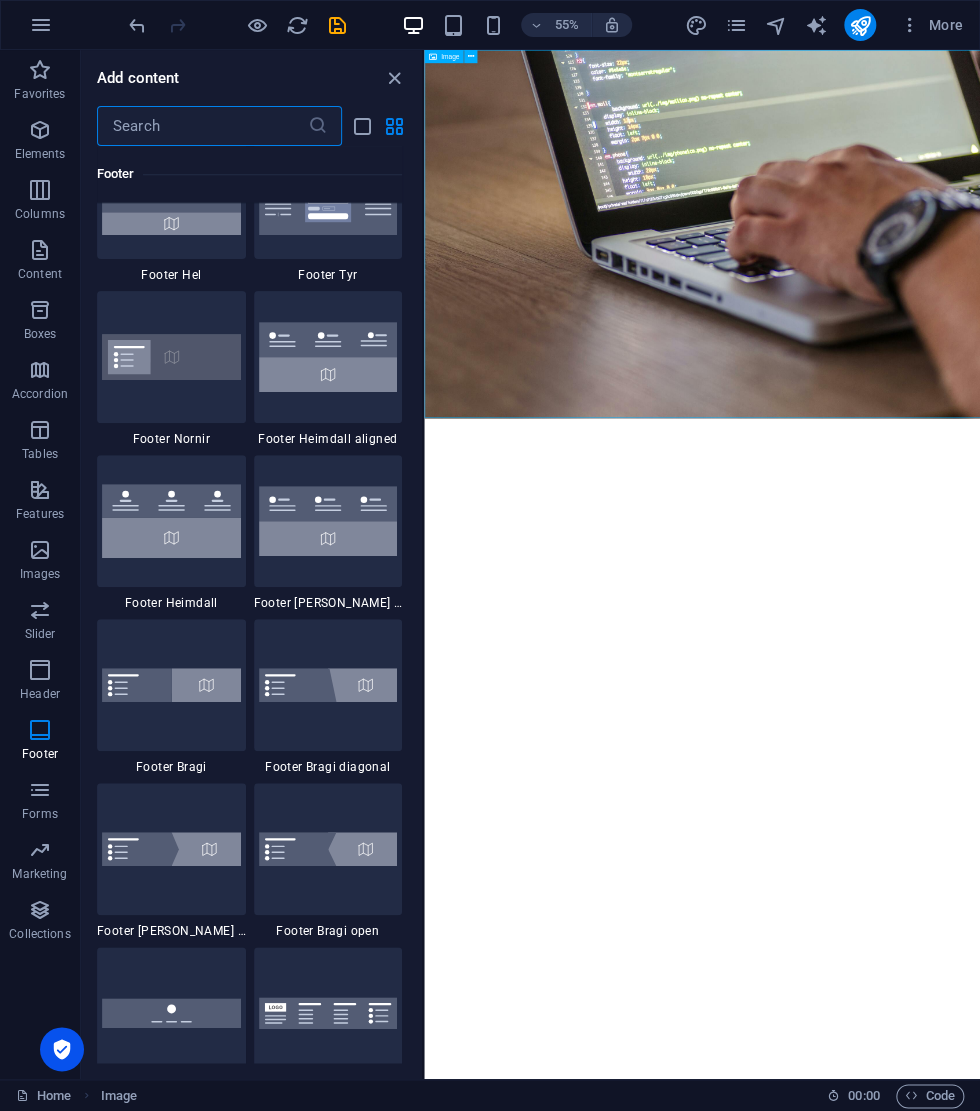 click at bounding box center [40, 130] 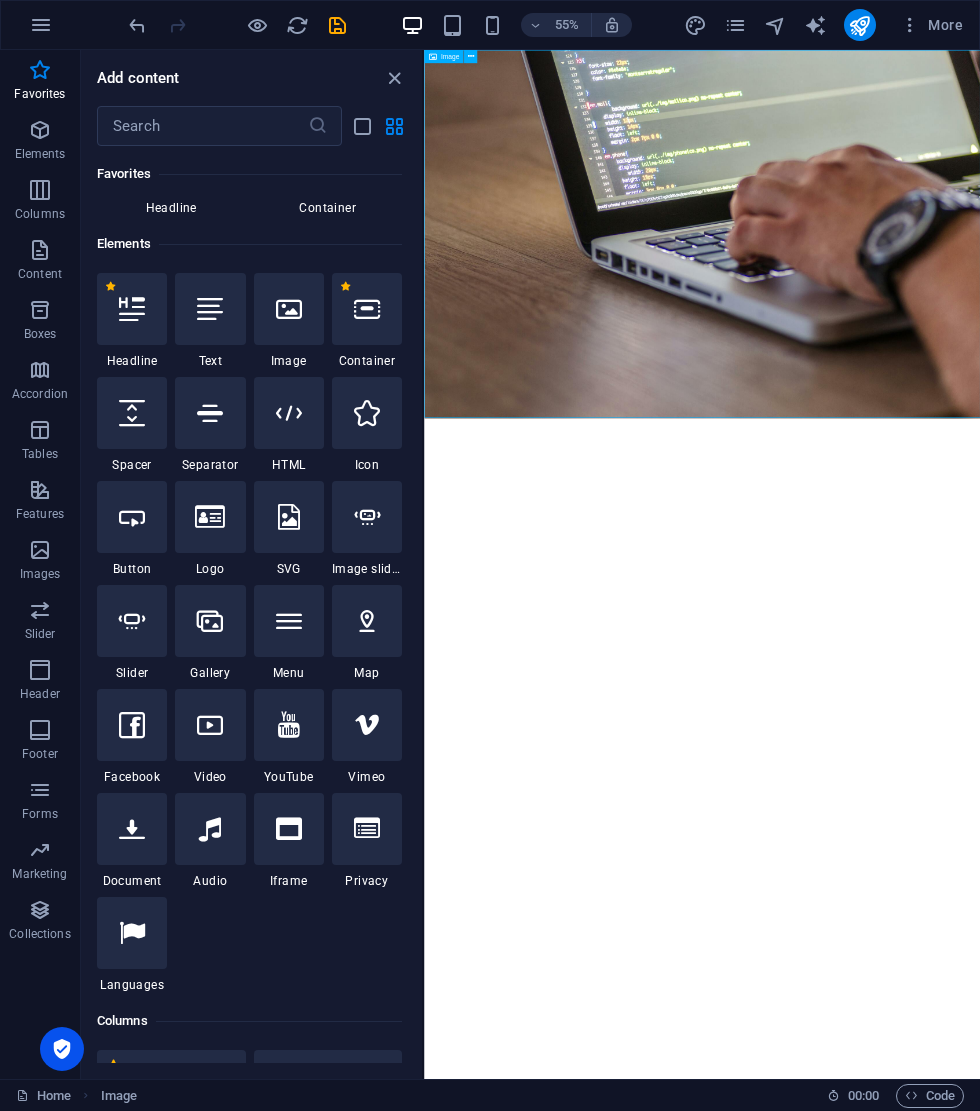 scroll, scrollTop: 142, scrollLeft: 0, axis: vertical 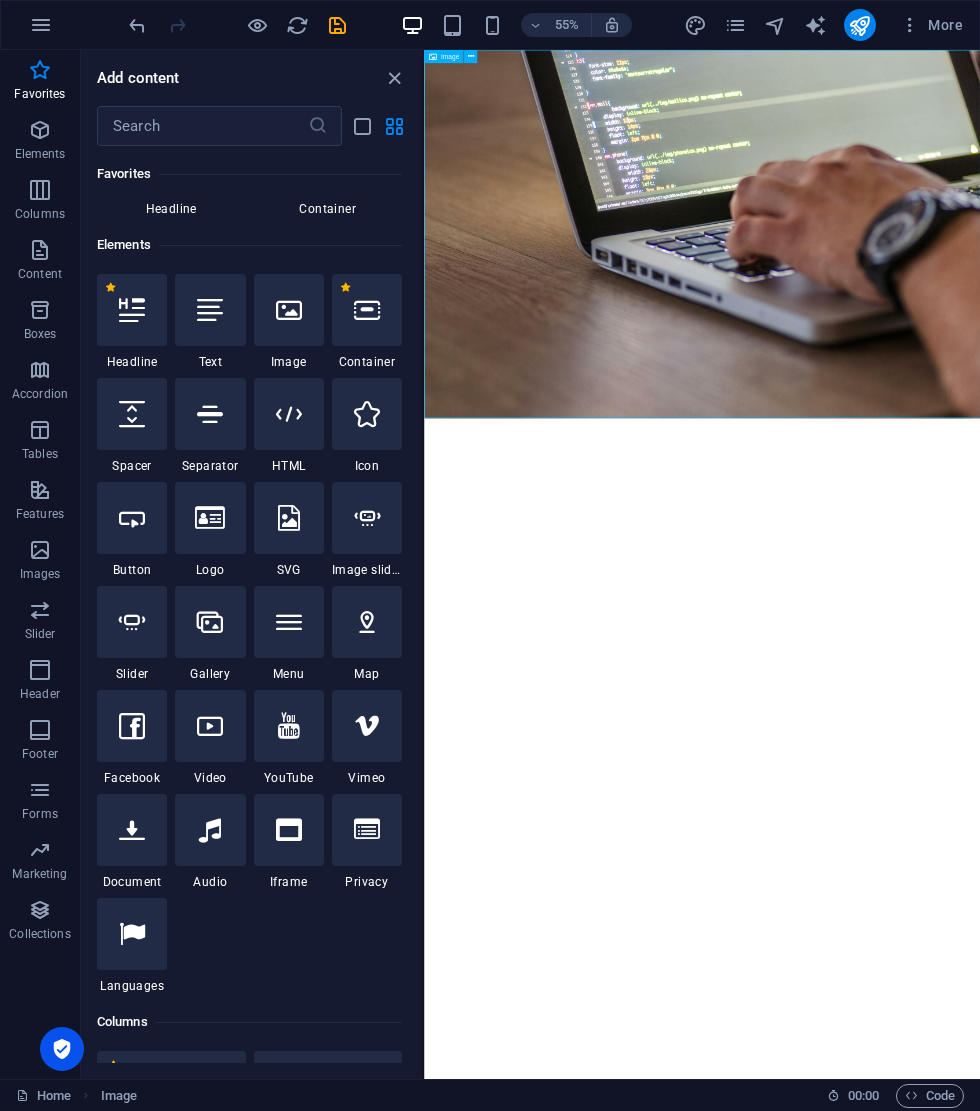 click at bounding box center [210, 310] 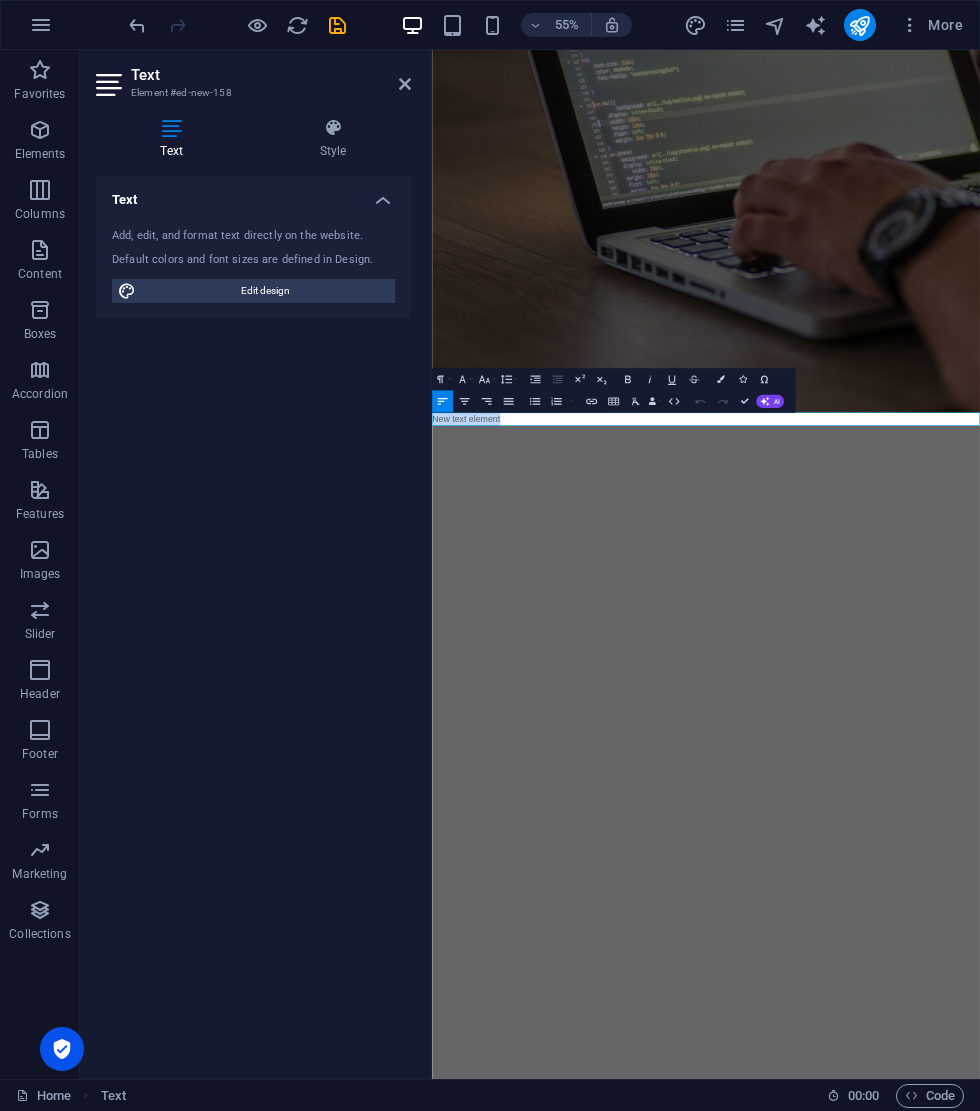 click on "New text element" at bounding box center (930, 722) 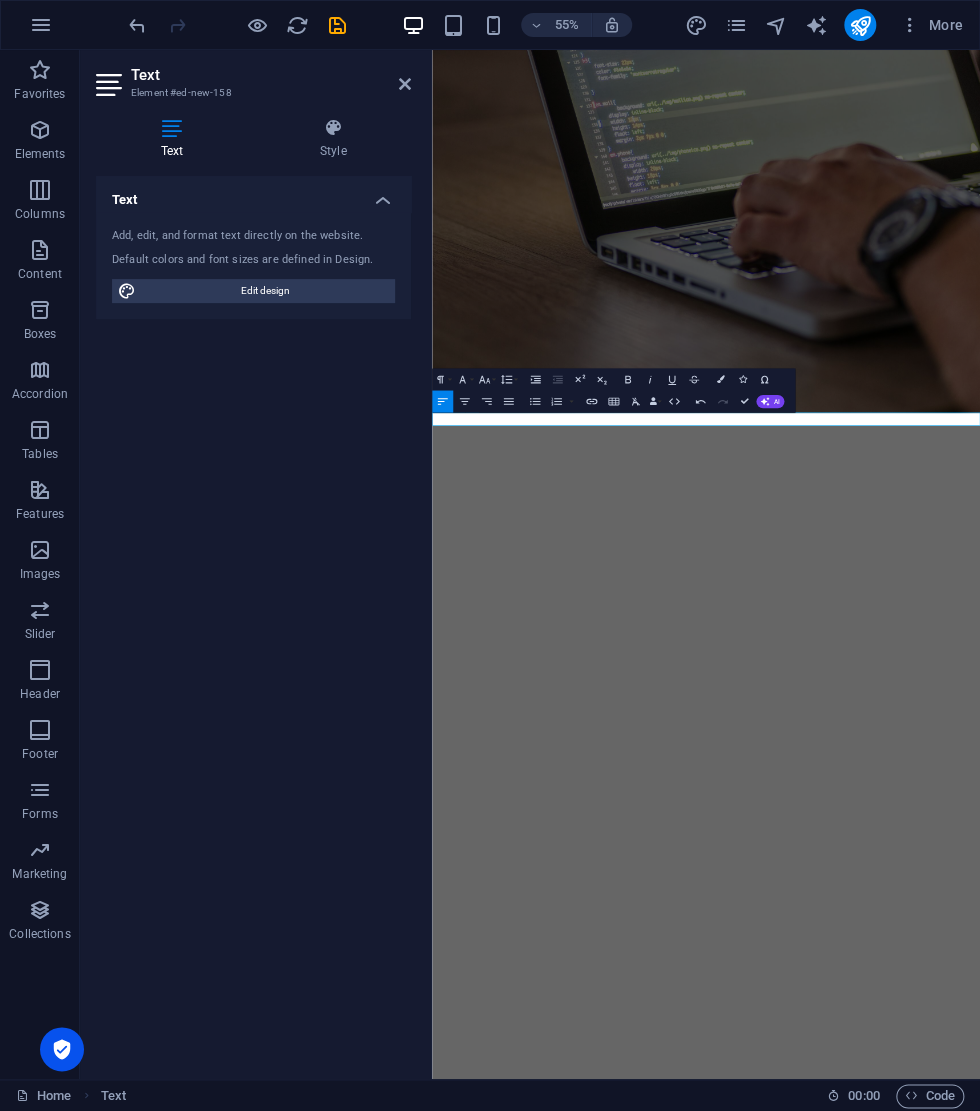 type 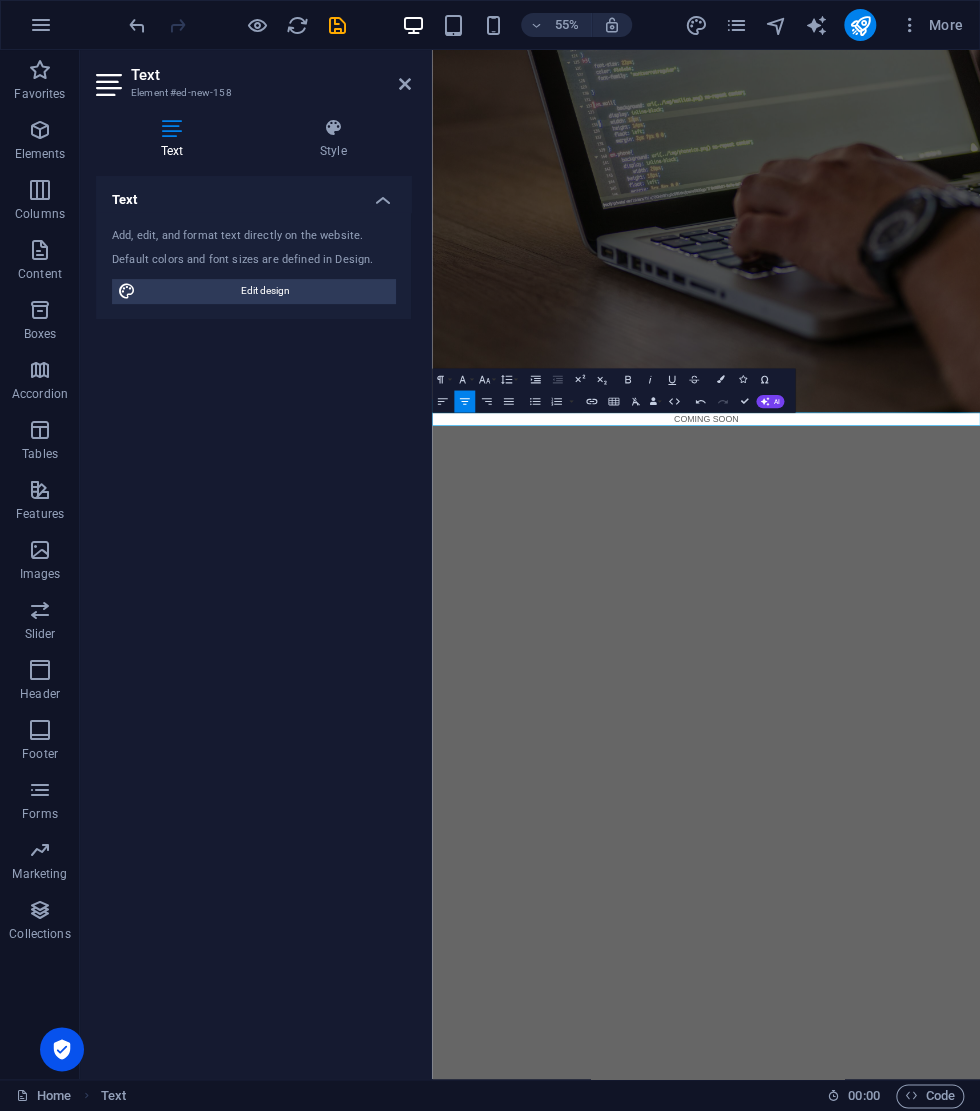click on "Text" at bounding box center (459, 407) 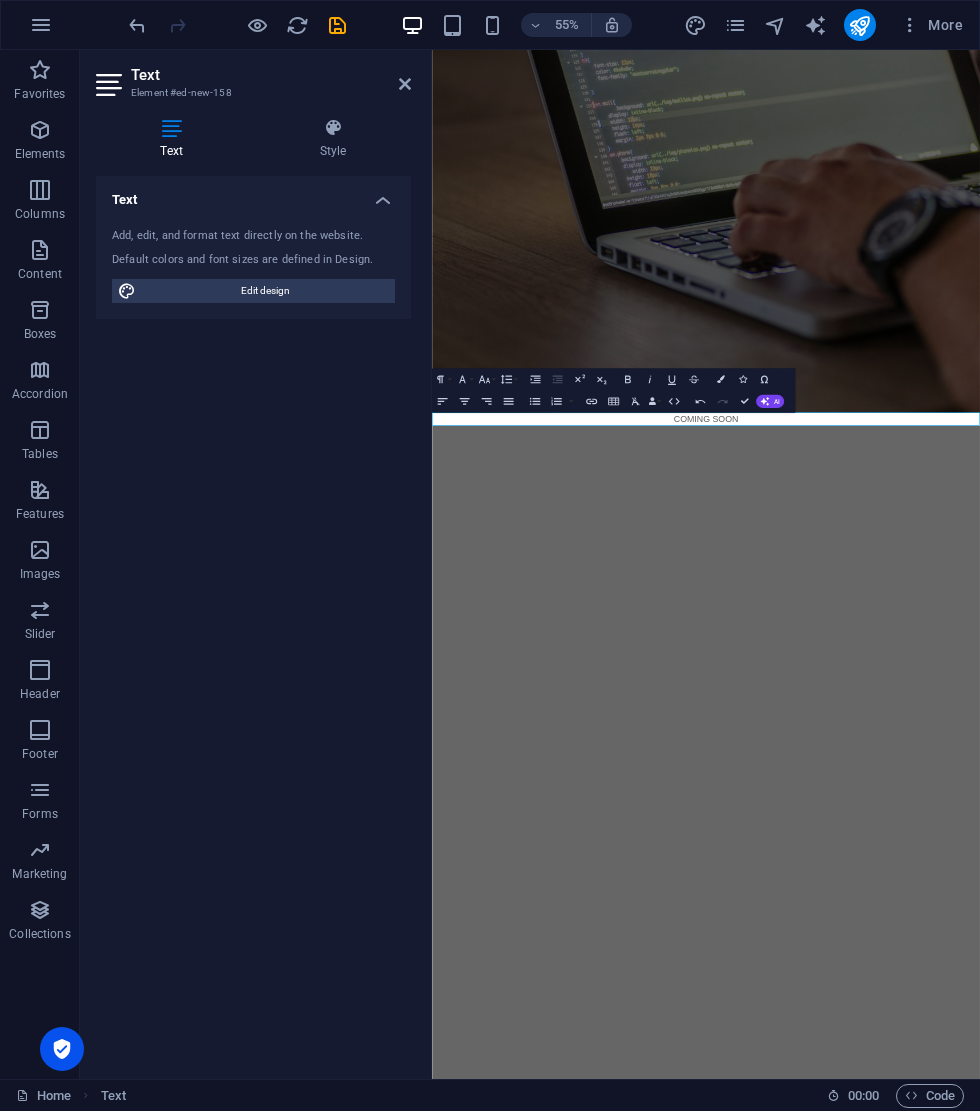 click at bounding box center [775, 25] 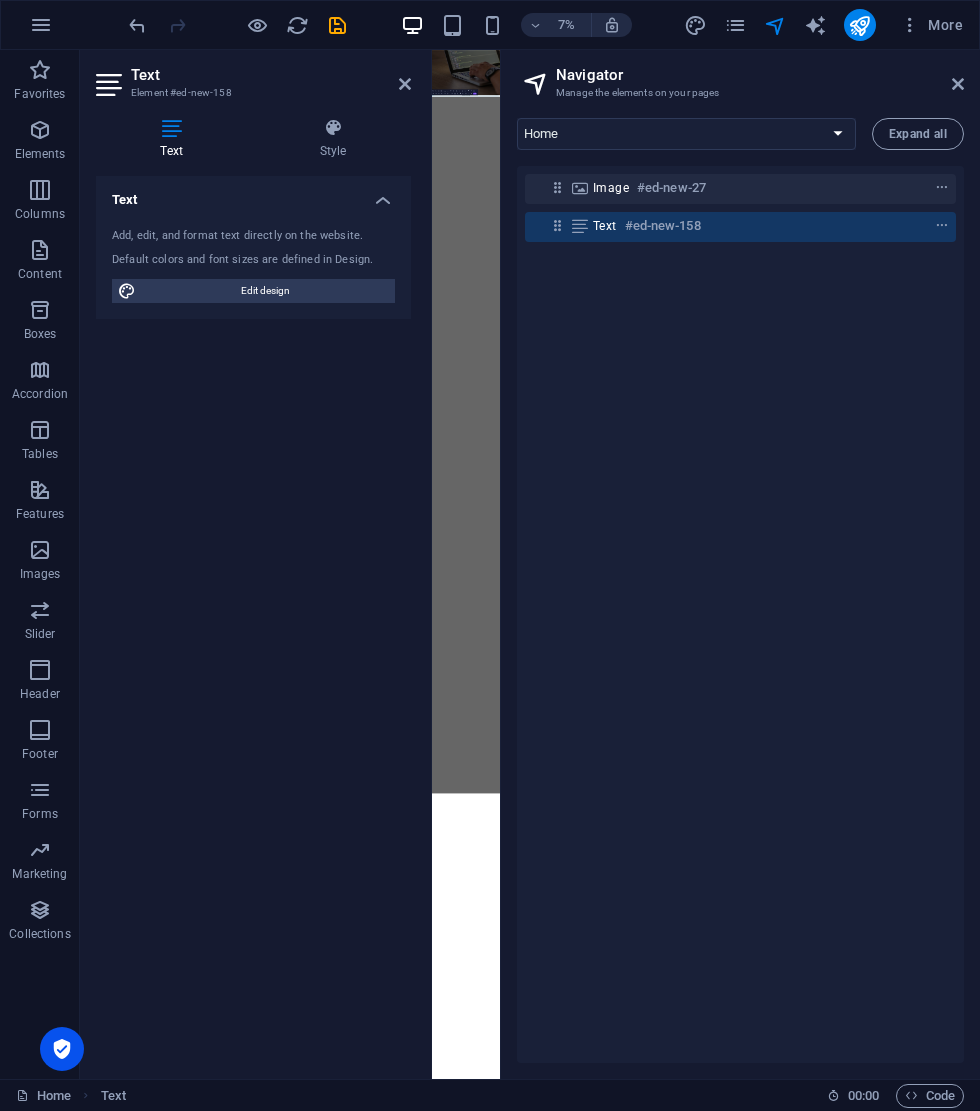 click on "More" at bounding box center (931, 25) 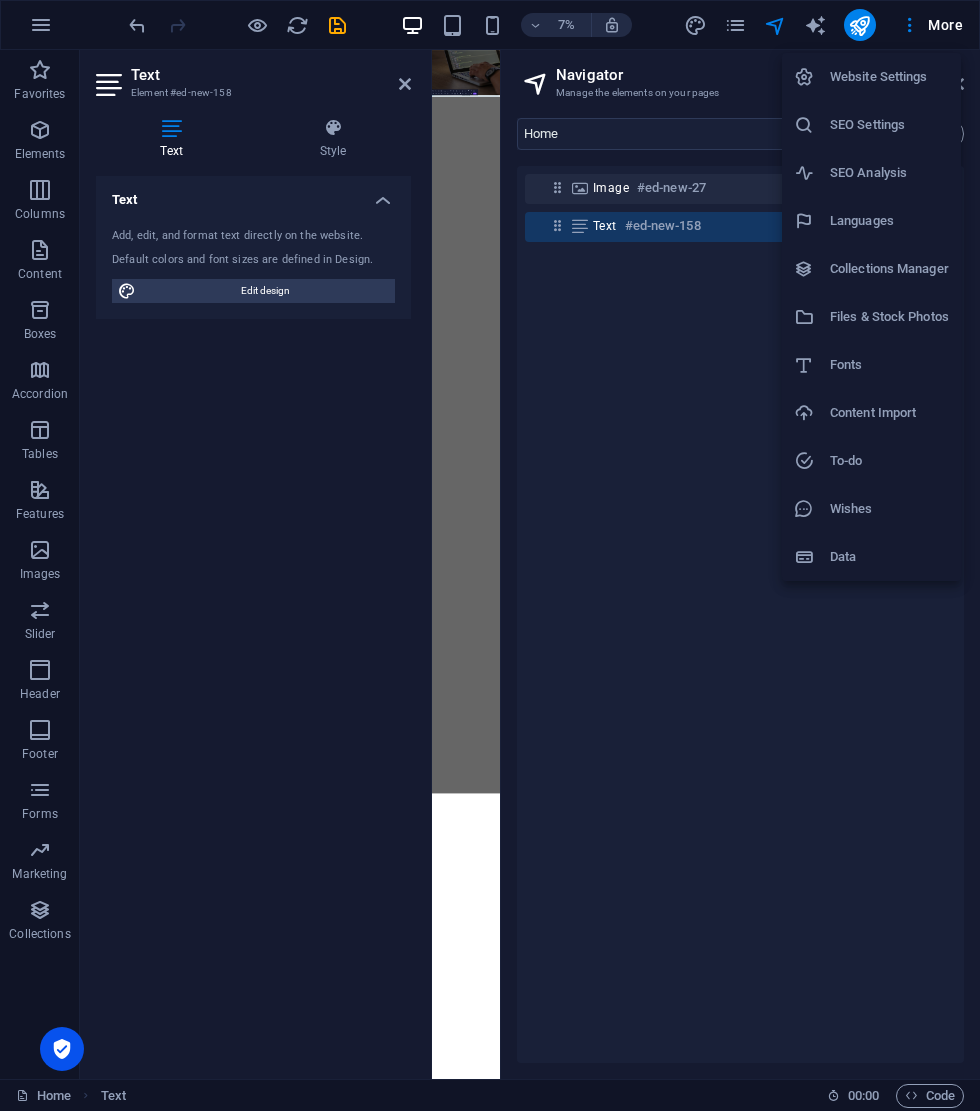 click at bounding box center (490, 555) 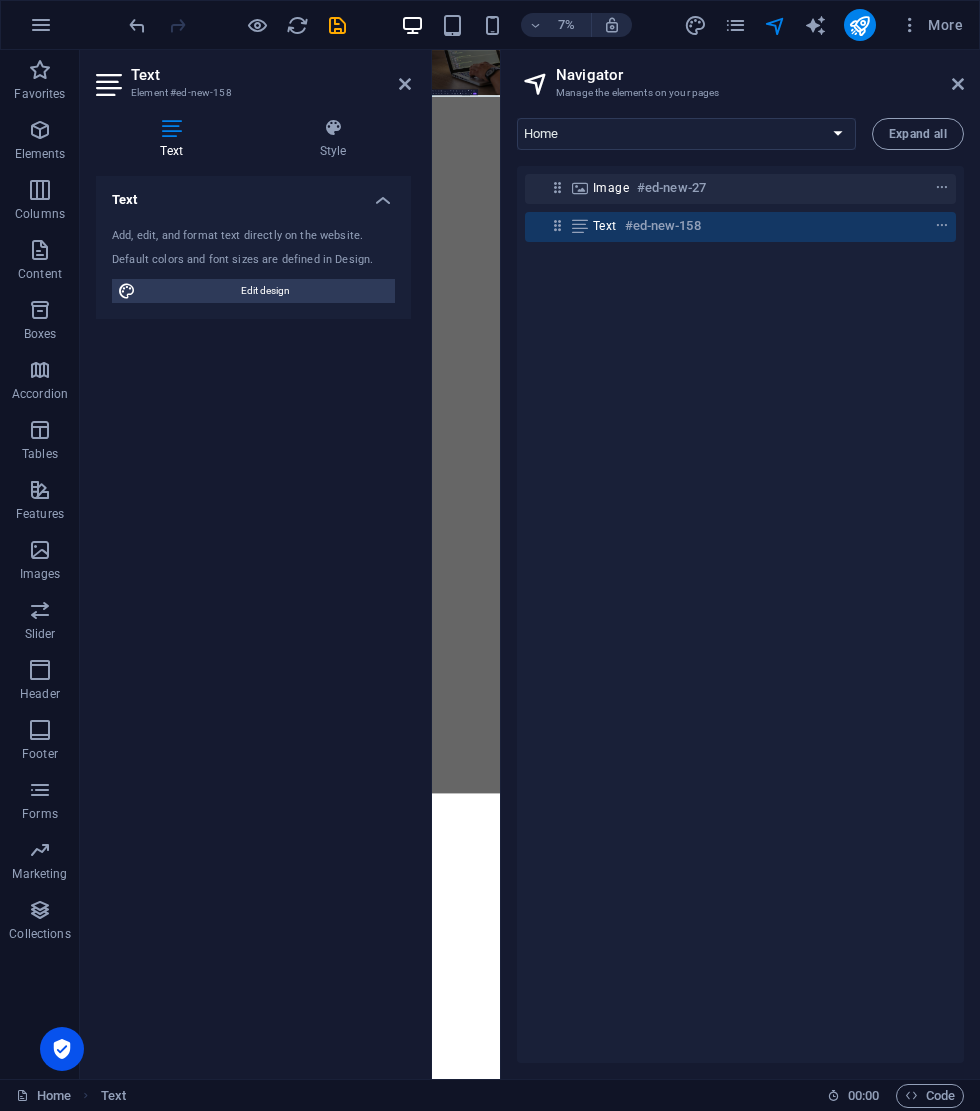 click at bounding box center (910, 25) 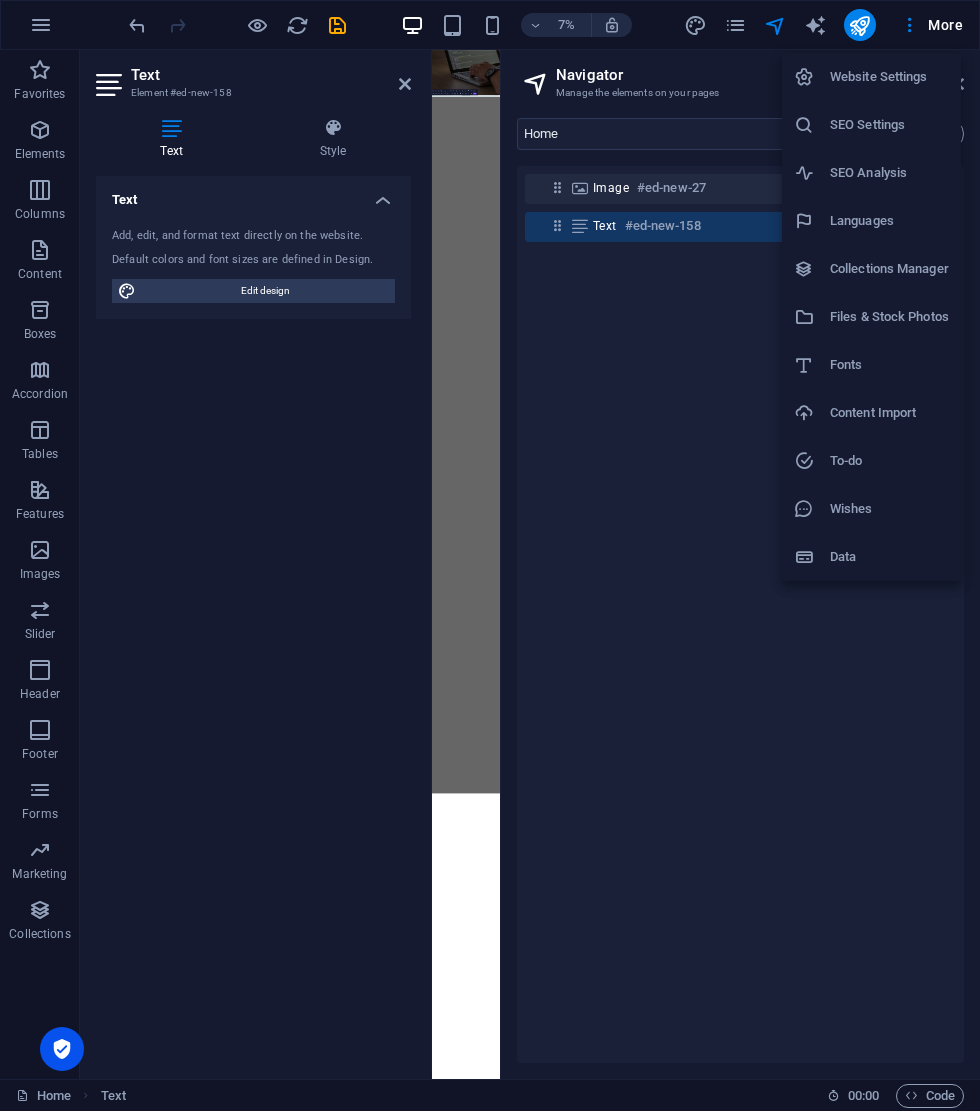 click on "Website Settings" at bounding box center [889, 77] 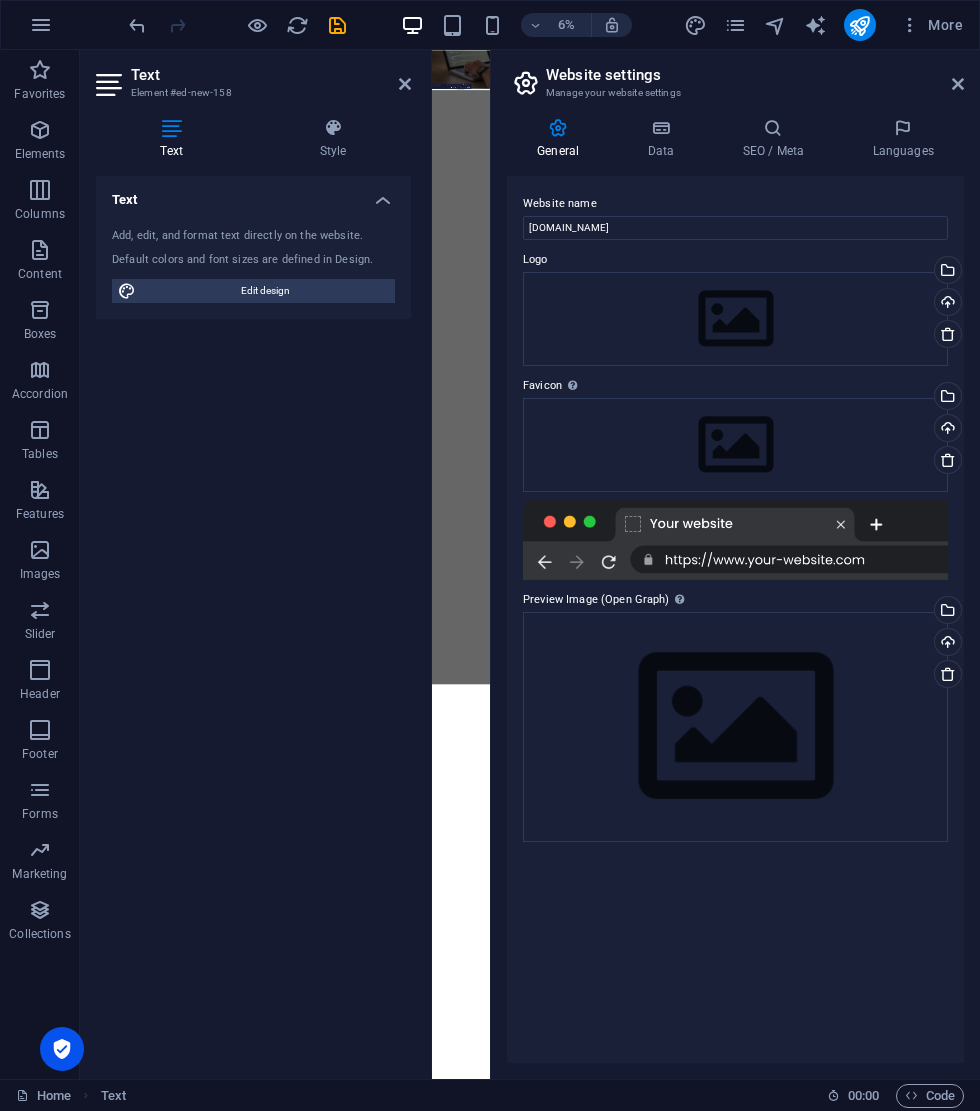 click at bounding box center (859, 25) 